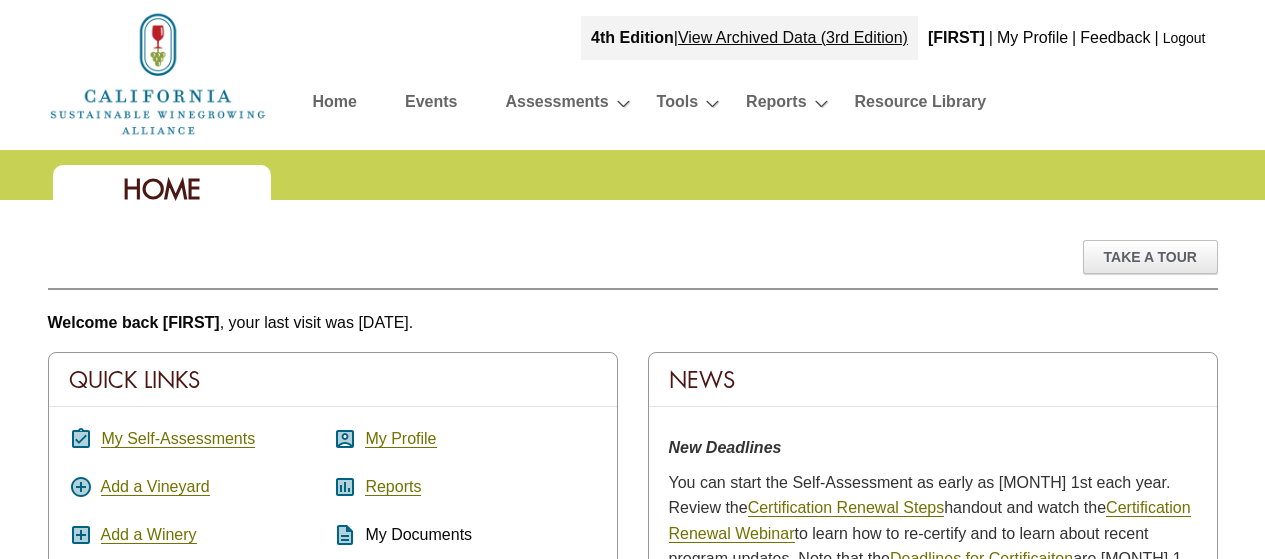 scroll, scrollTop: 686, scrollLeft: 0, axis: vertical 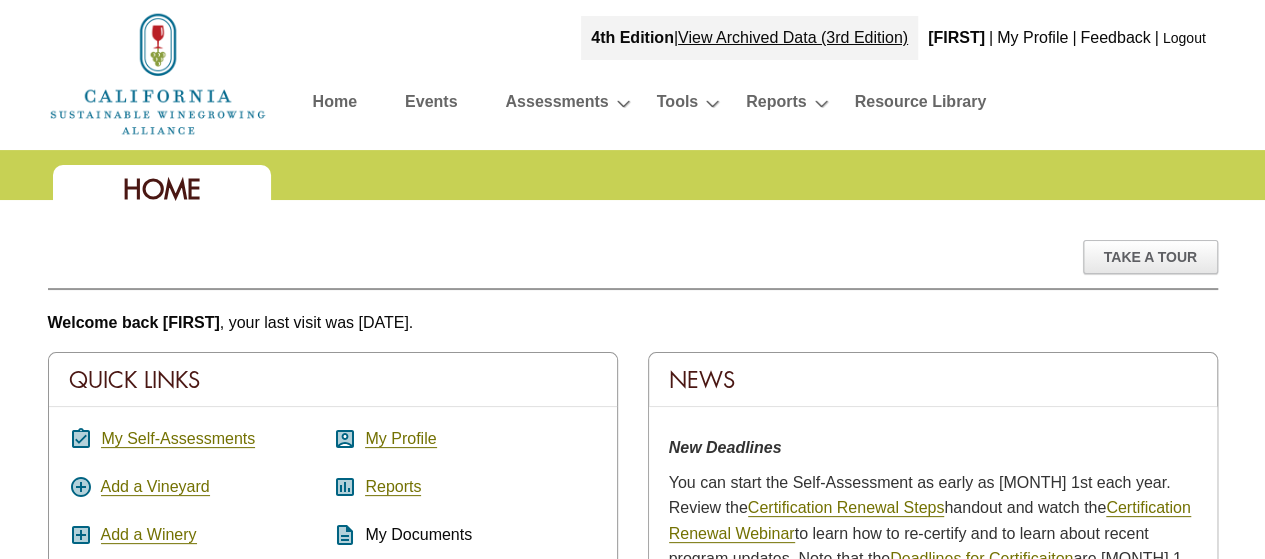 click on "Home" at bounding box center [335, 105] 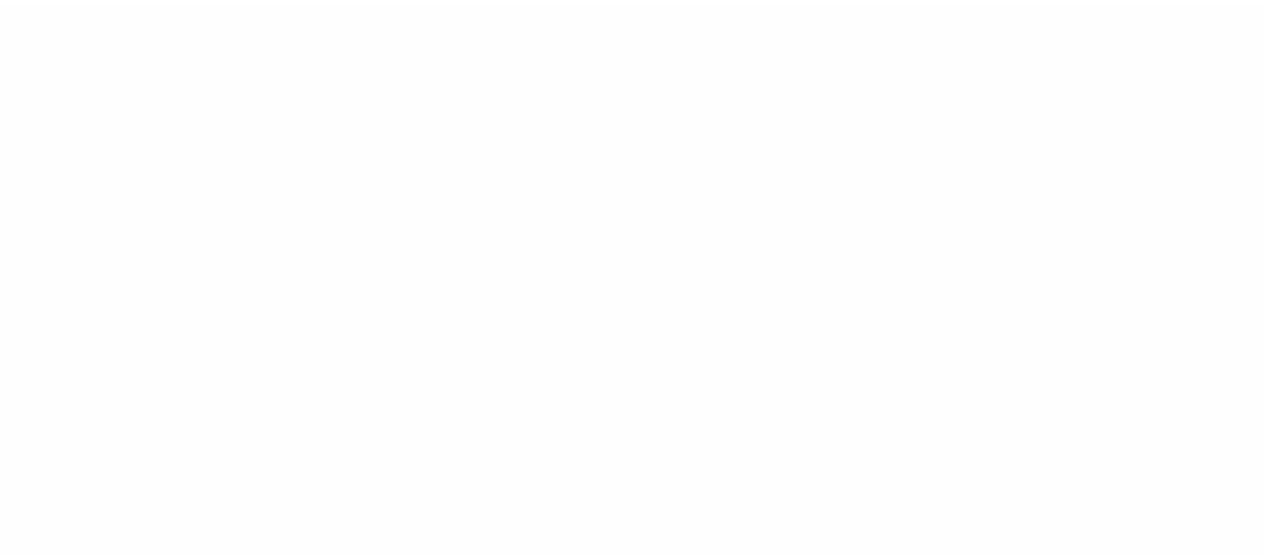scroll, scrollTop: 0, scrollLeft: 0, axis: both 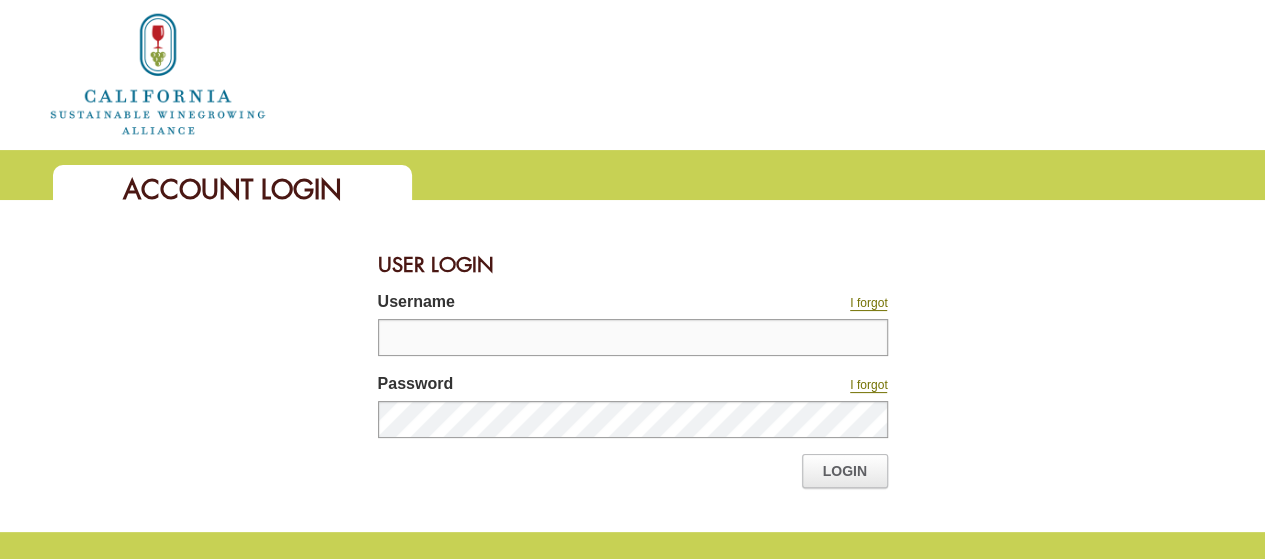 type on "*********" 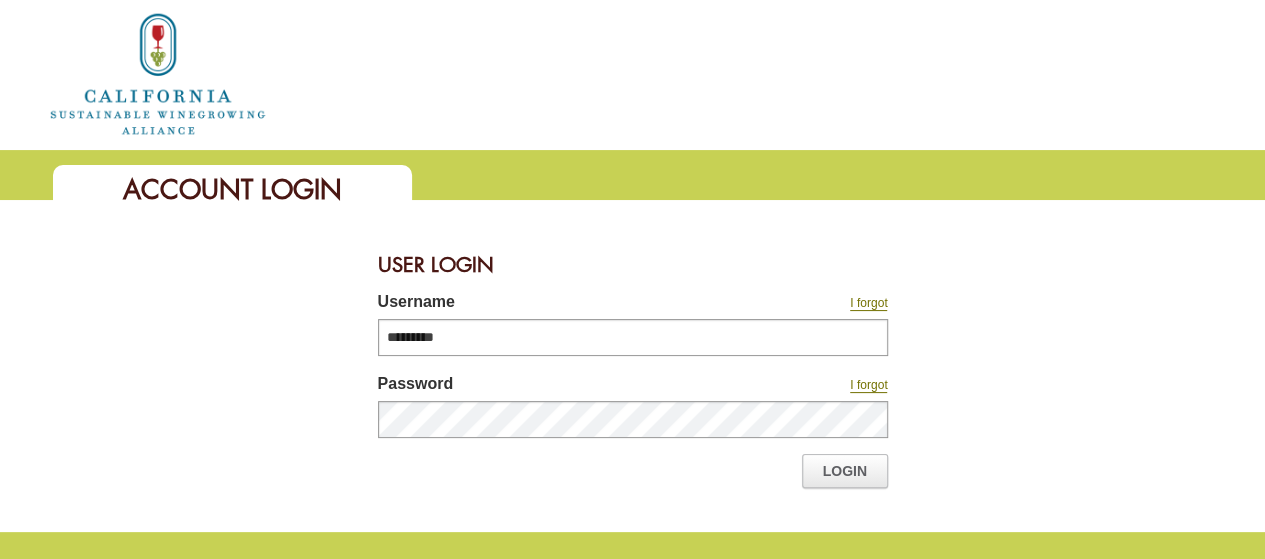 click on "User Login
Username
I forgot
*********
Password
I forgot
Login" at bounding box center (633, 366) 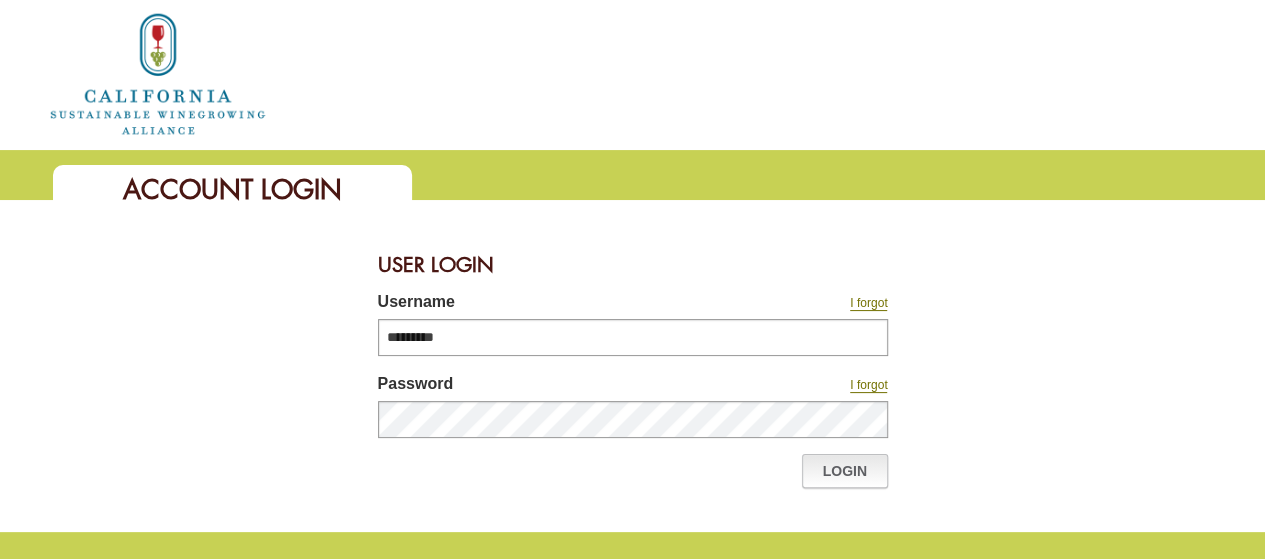 click on "Login" at bounding box center (845, 471) 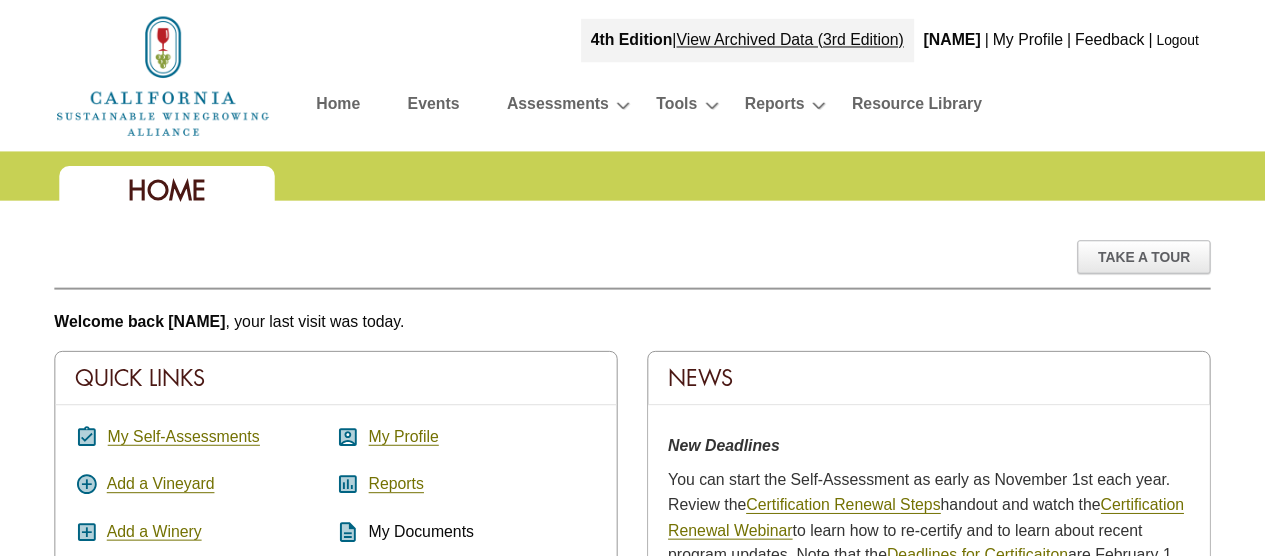 scroll, scrollTop: 0, scrollLeft: 0, axis: both 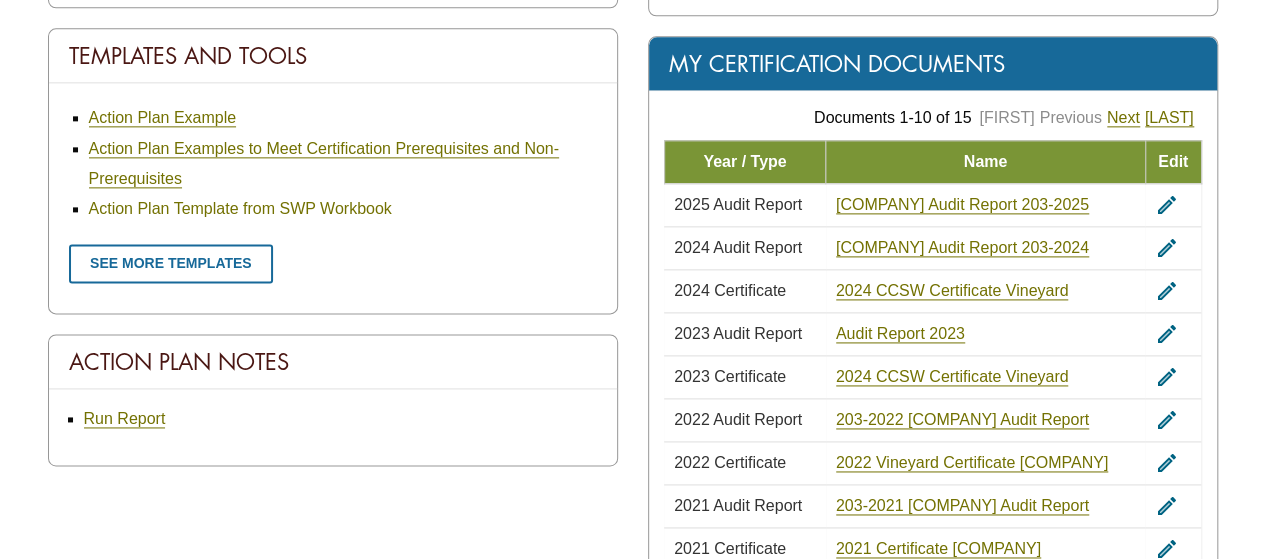click on "Action Plan Template from SWP Workbook" at bounding box center [240, 209] 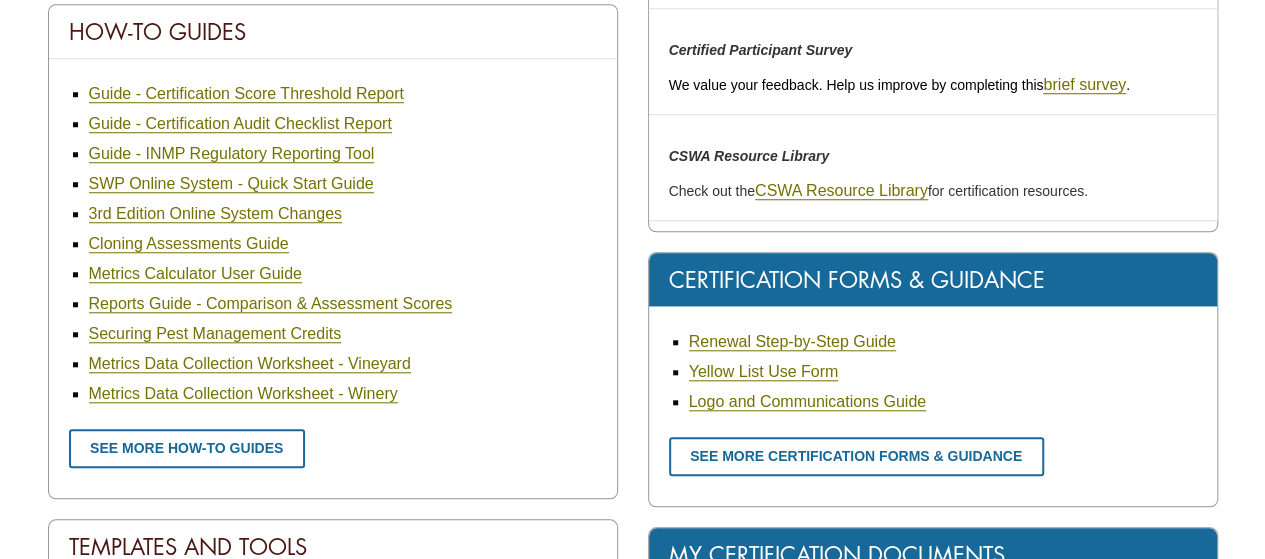 scroll, scrollTop: 722, scrollLeft: 0, axis: vertical 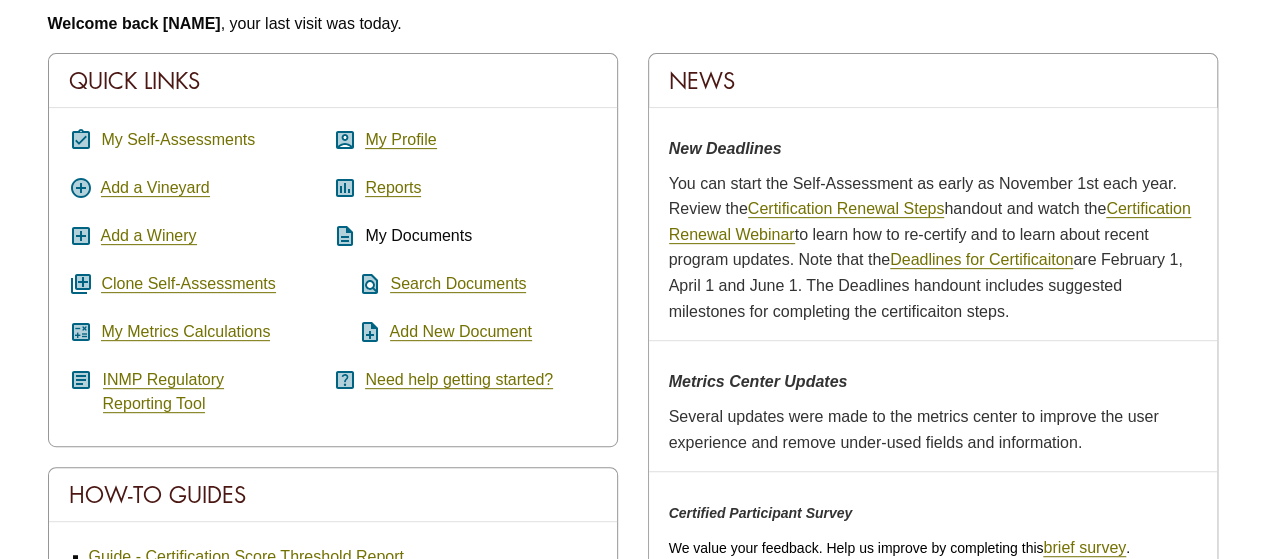 click on "My Self-Assessments" at bounding box center [178, 140] 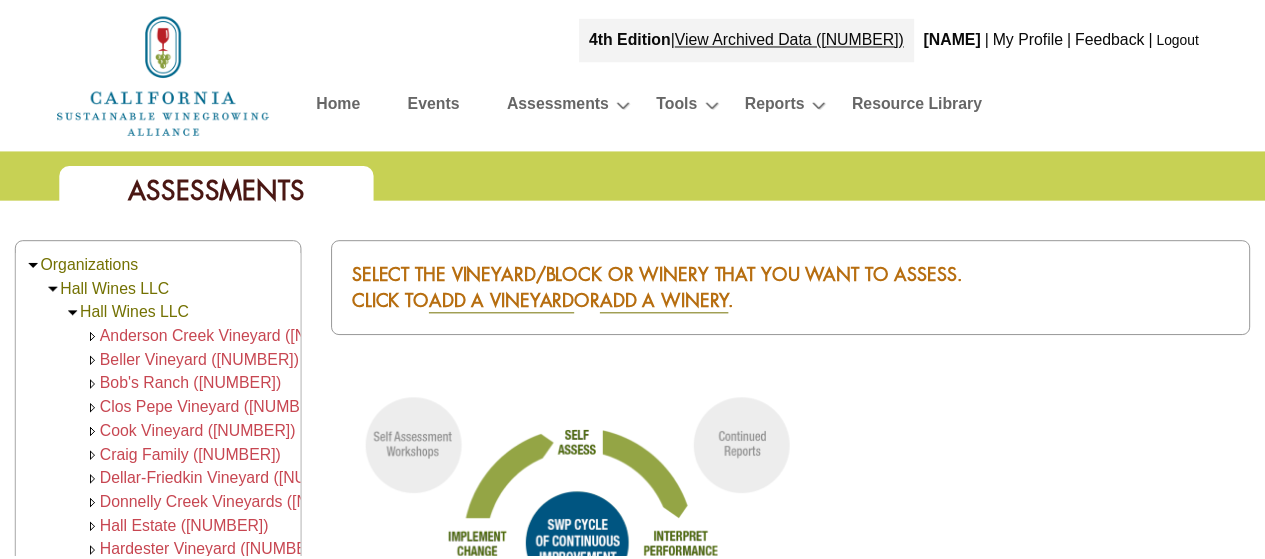 scroll, scrollTop: 0, scrollLeft: 0, axis: both 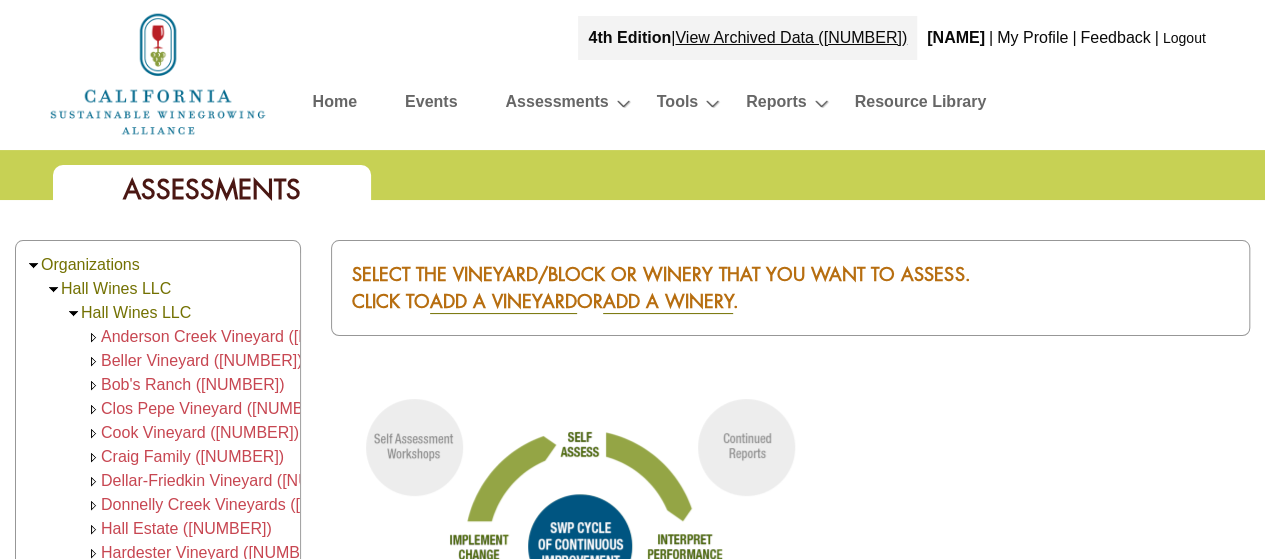 click on "Anderson Creek Vineyard (35.60)" at bounding box center (175, 336) 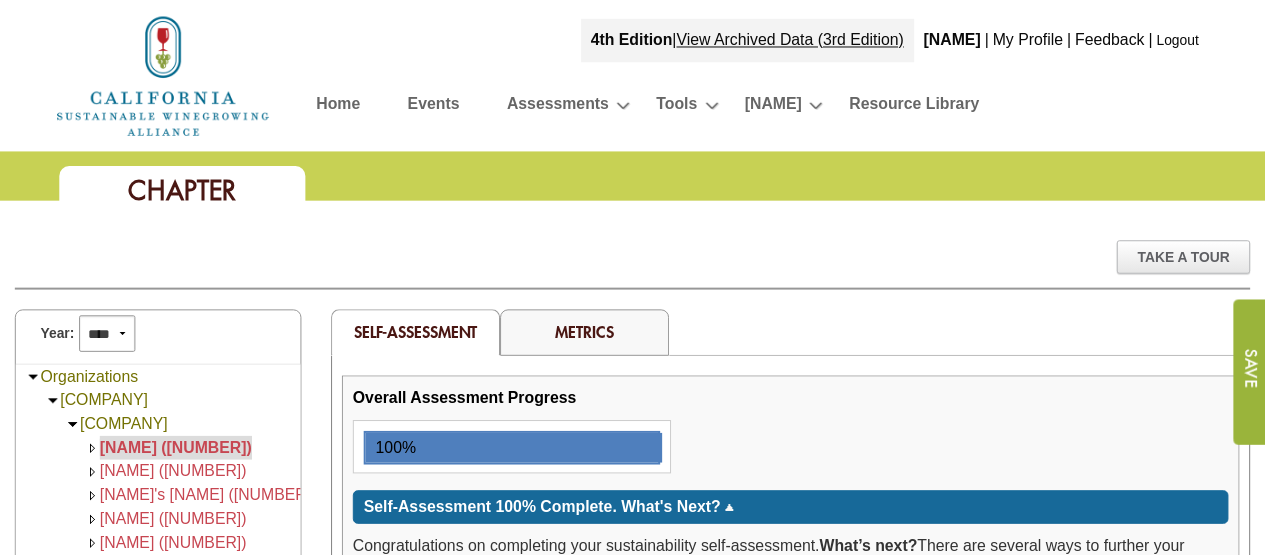 scroll, scrollTop: 0, scrollLeft: 0, axis: both 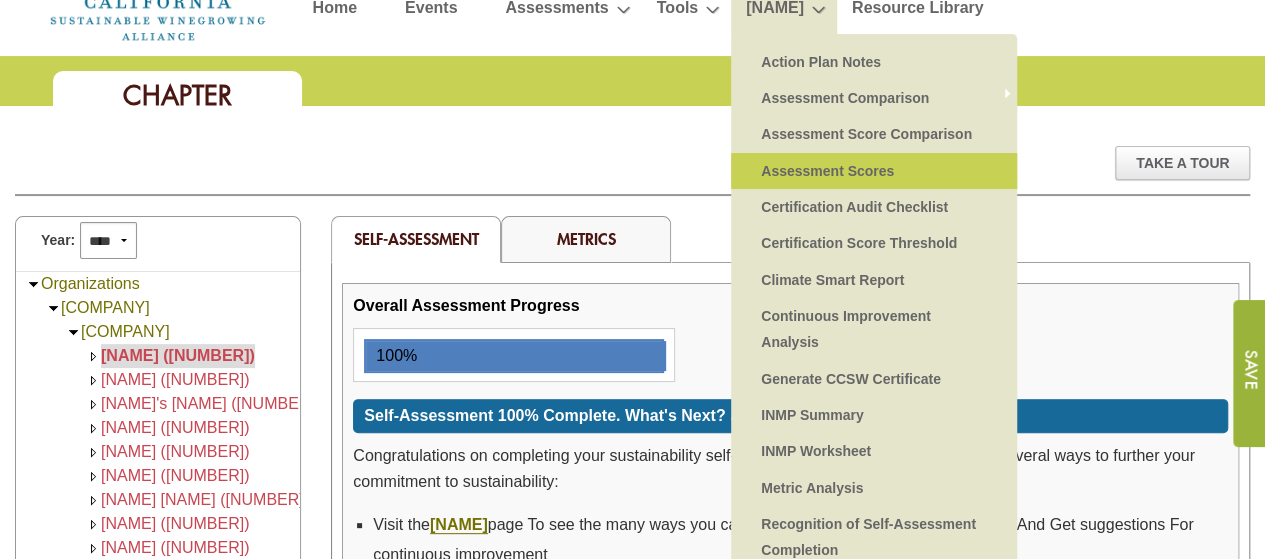 click on "Assessment Scores" at bounding box center [874, 171] 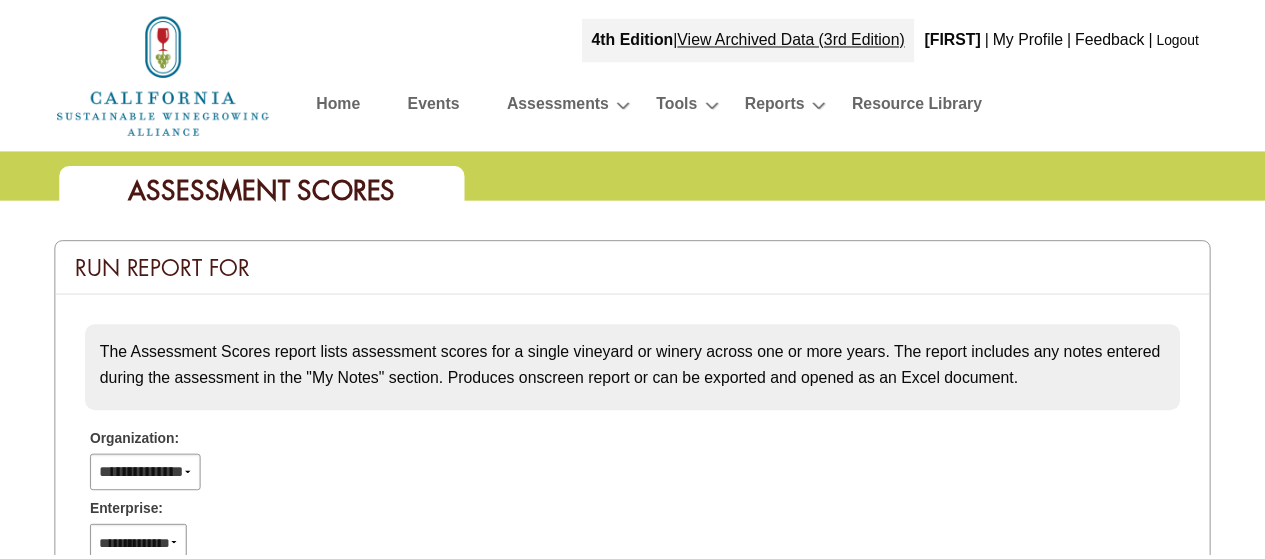 scroll, scrollTop: 0, scrollLeft: 0, axis: both 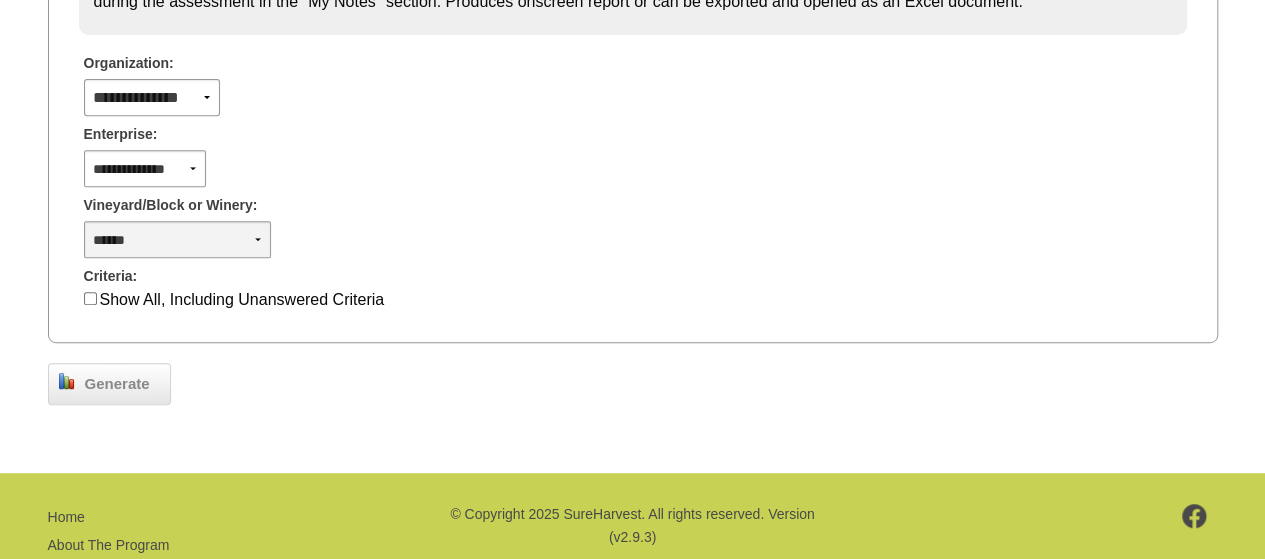 click on "**********" at bounding box center (177, 239) 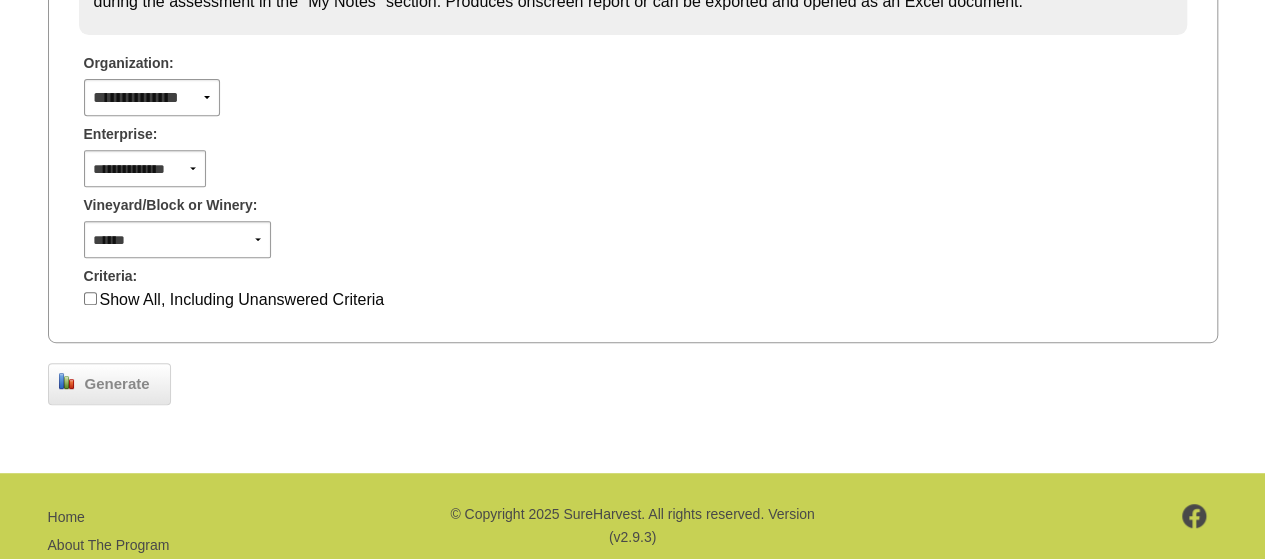 click on "**********" at bounding box center [633, 148] 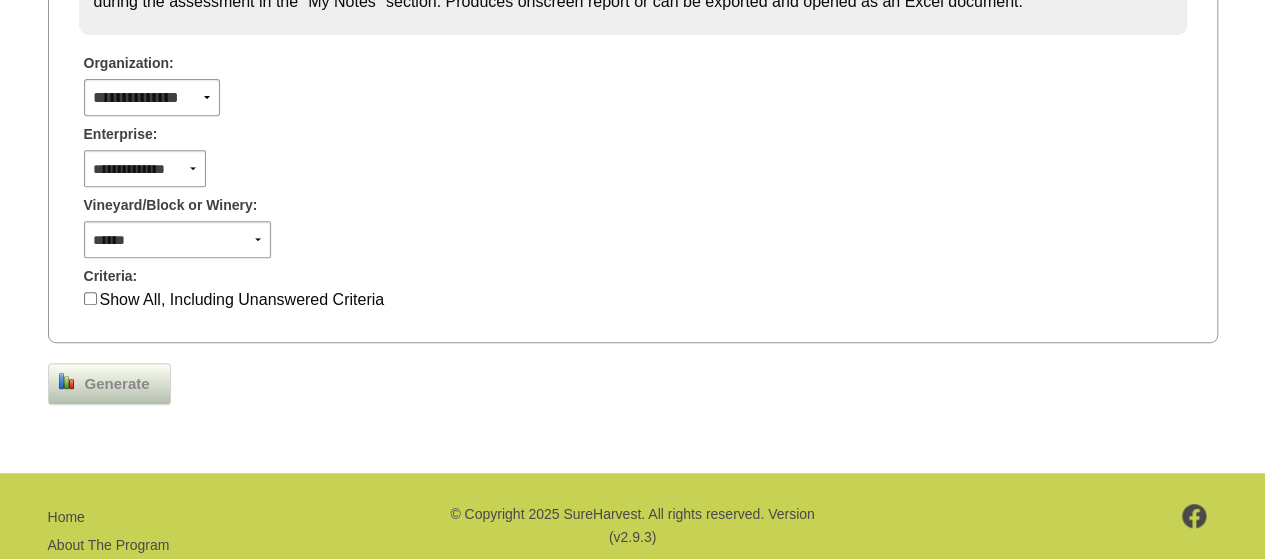 click on "Generate" at bounding box center (117, 384) 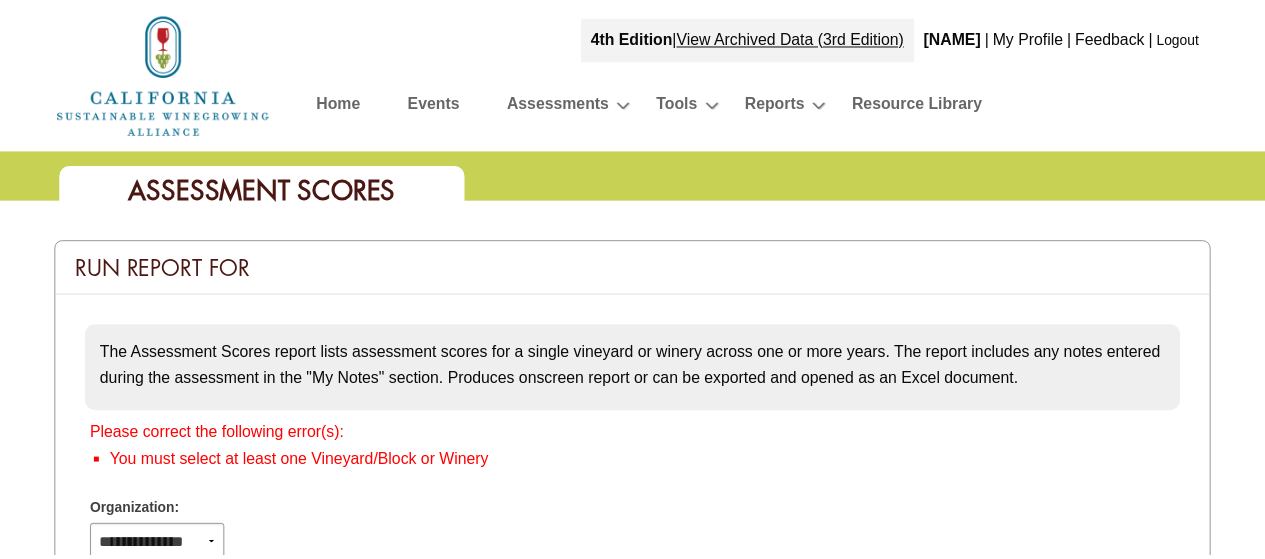 scroll, scrollTop: 377, scrollLeft: 0, axis: vertical 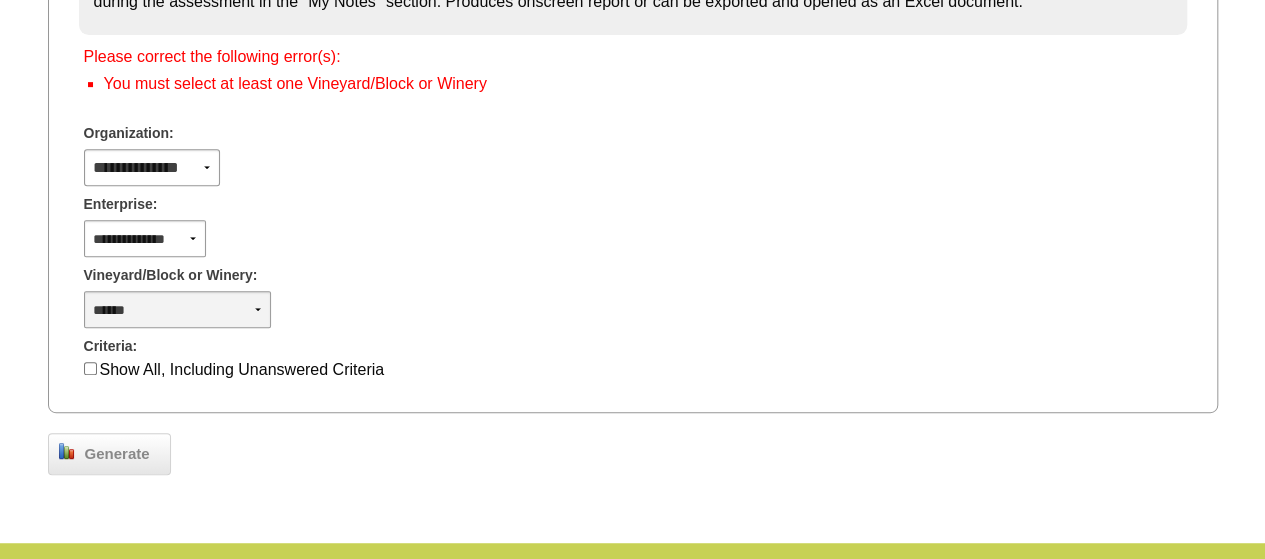 click on "**********" at bounding box center (177, 309) 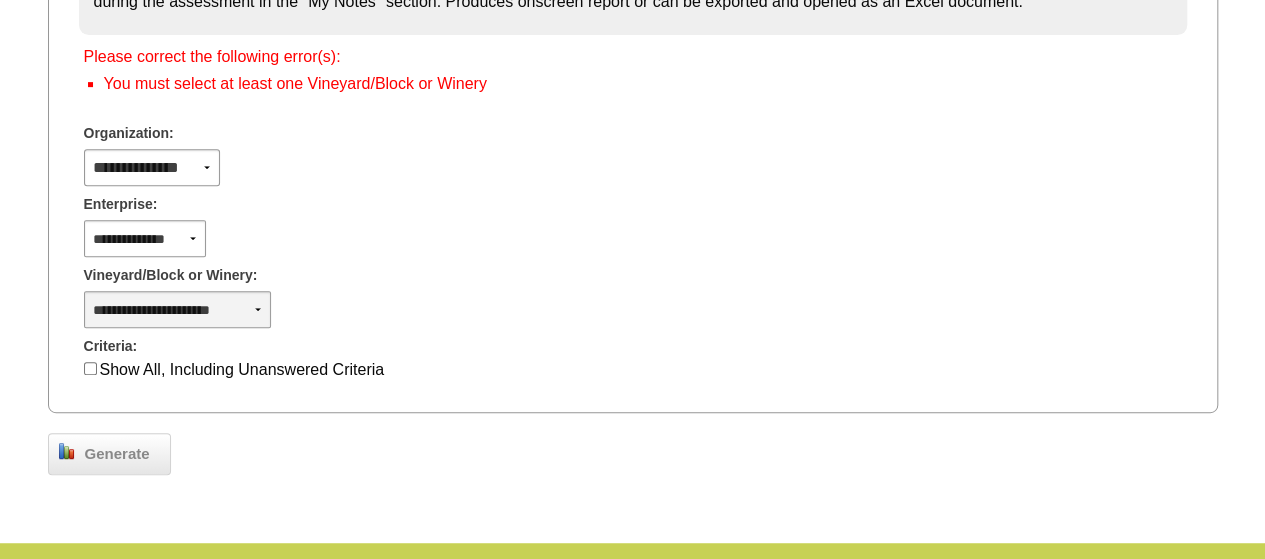 click on "**********" at bounding box center (177, 309) 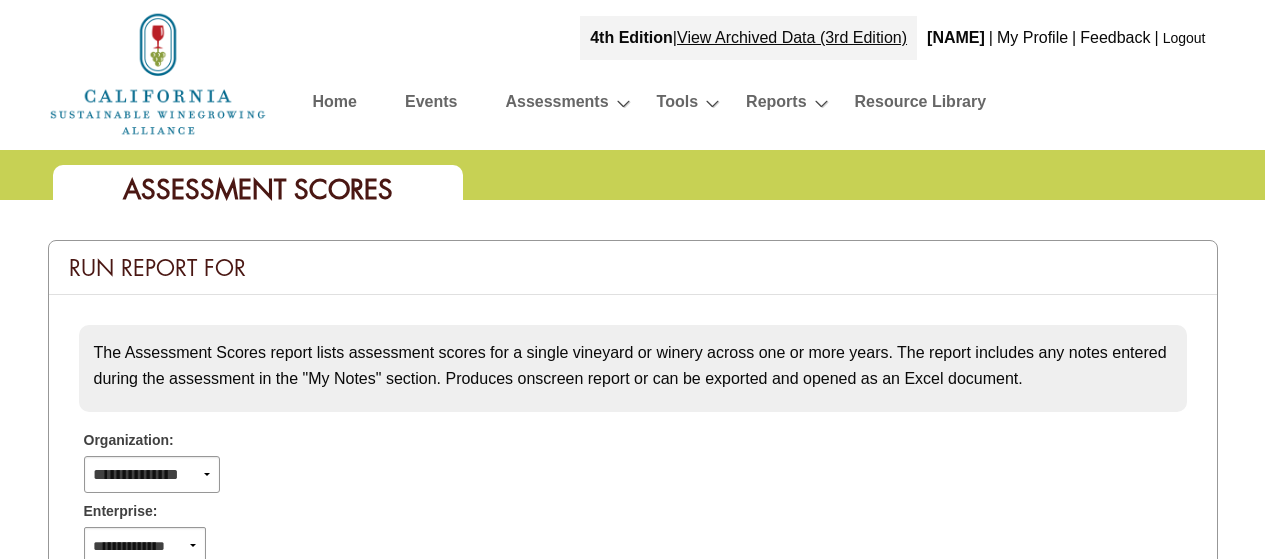scroll, scrollTop: 377, scrollLeft: 0, axis: vertical 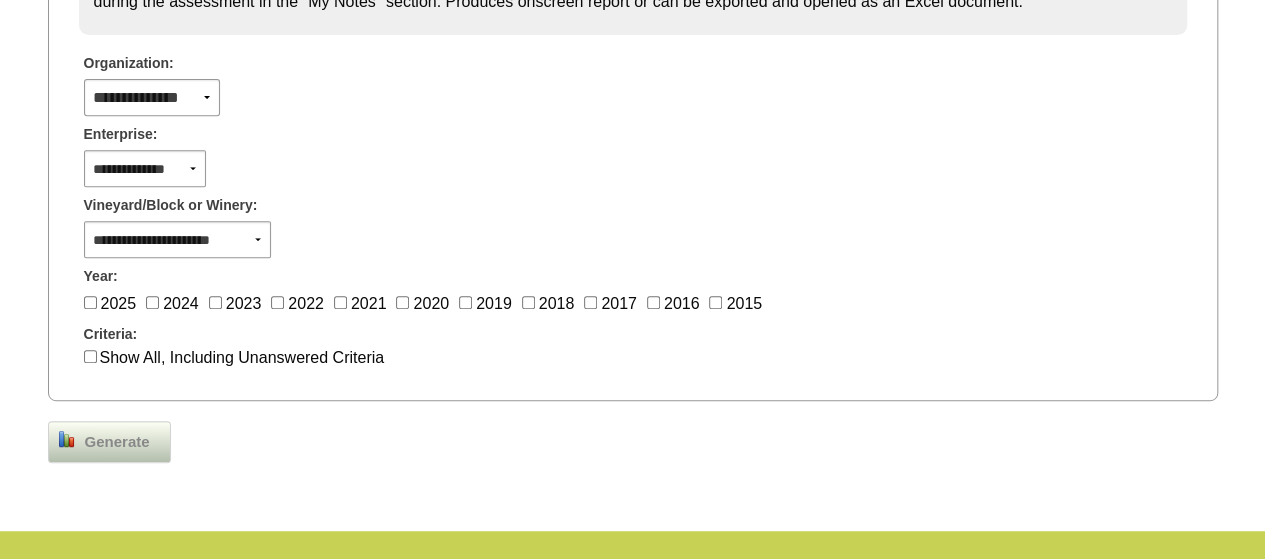 click on "Generate" at bounding box center [117, 442] 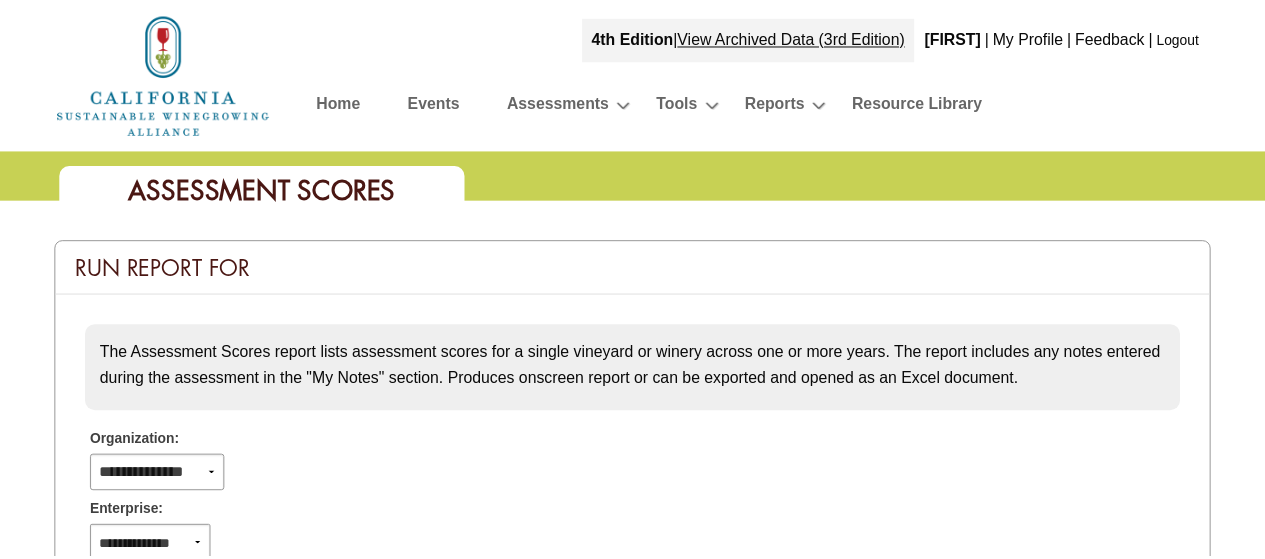 scroll, scrollTop: 377, scrollLeft: 0, axis: vertical 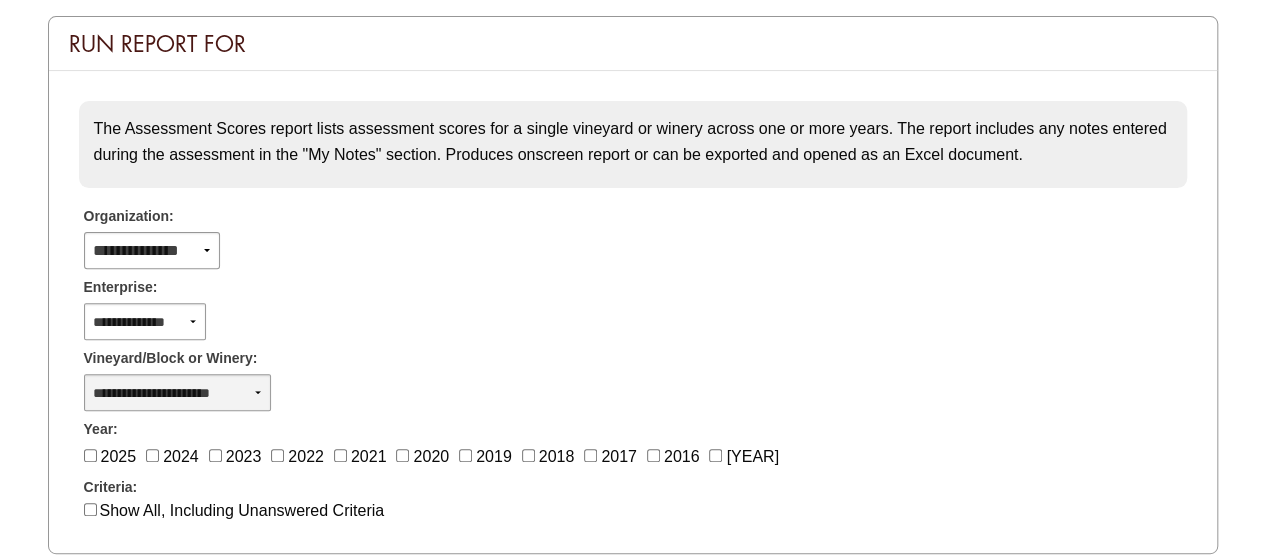 click on "**********" at bounding box center (177, 392) 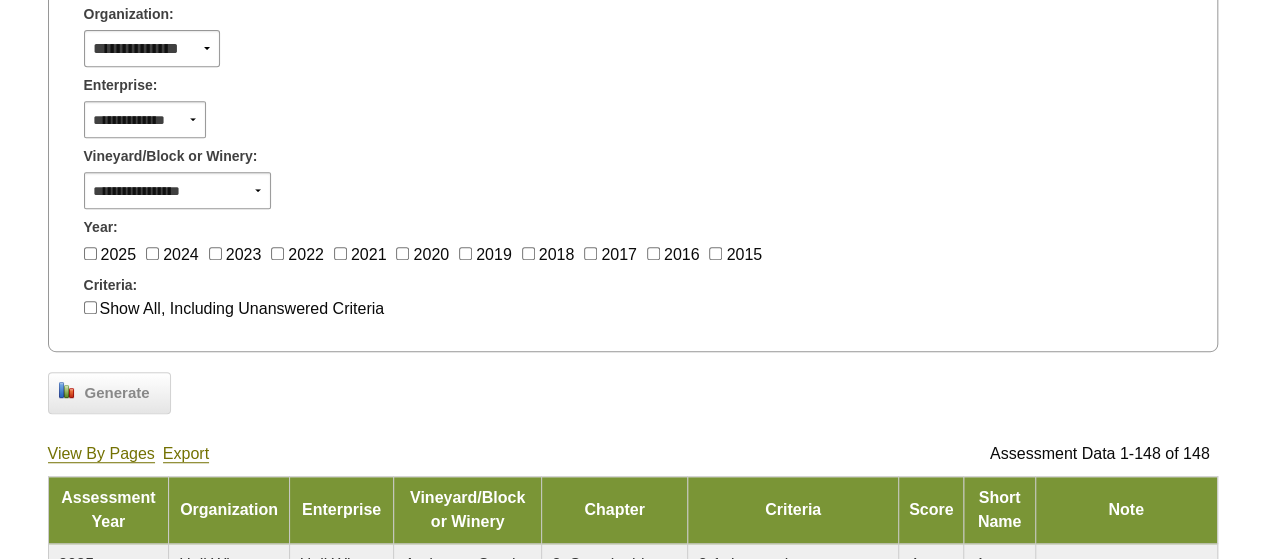 scroll, scrollTop: 538, scrollLeft: 0, axis: vertical 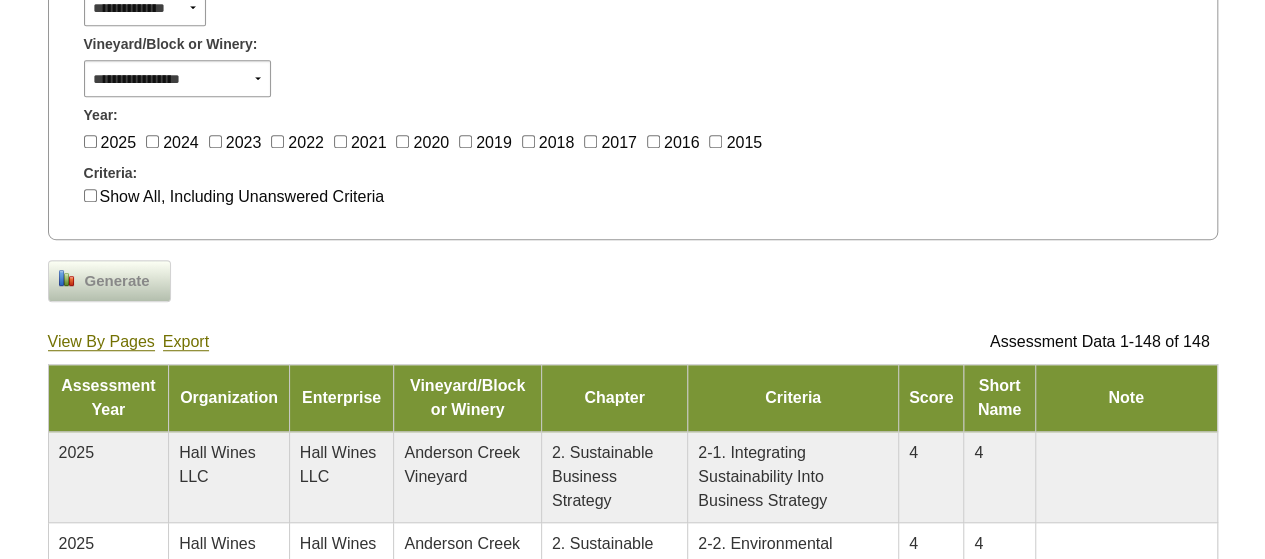 click on "Generate" at bounding box center (117, 281) 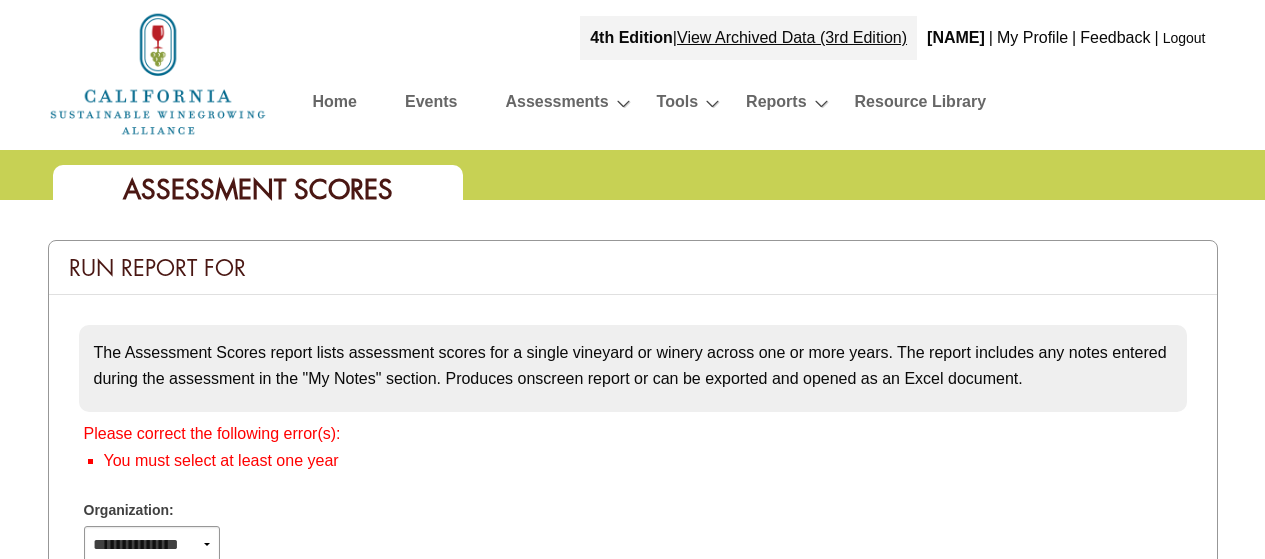 scroll, scrollTop: 538, scrollLeft: 0, axis: vertical 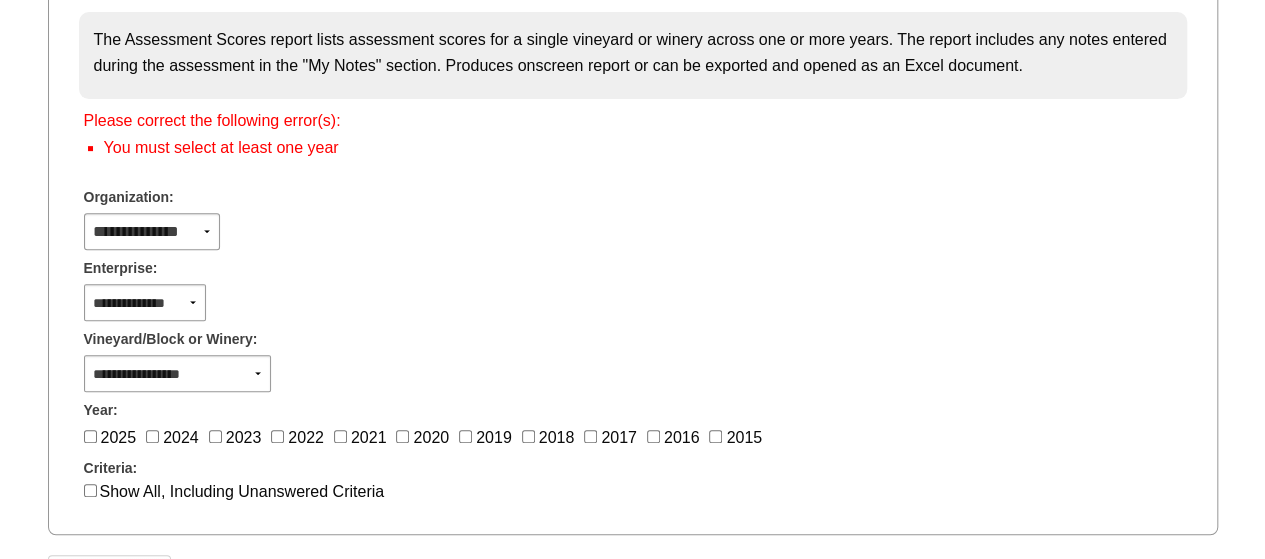 click on "2025" at bounding box center (119, 437) 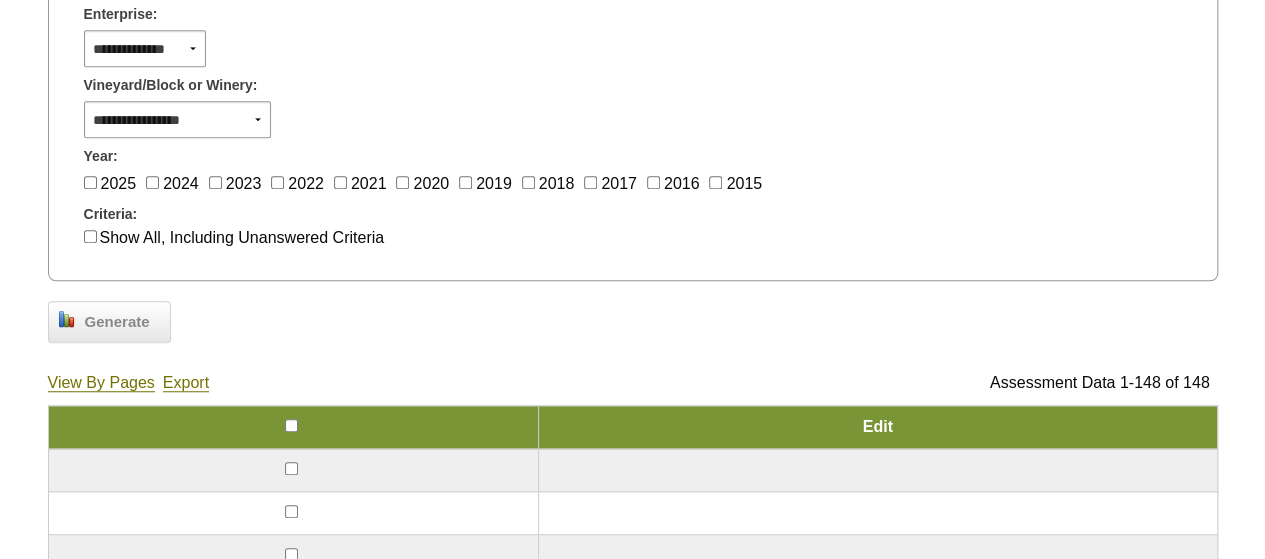 scroll, scrollTop: 634, scrollLeft: 0, axis: vertical 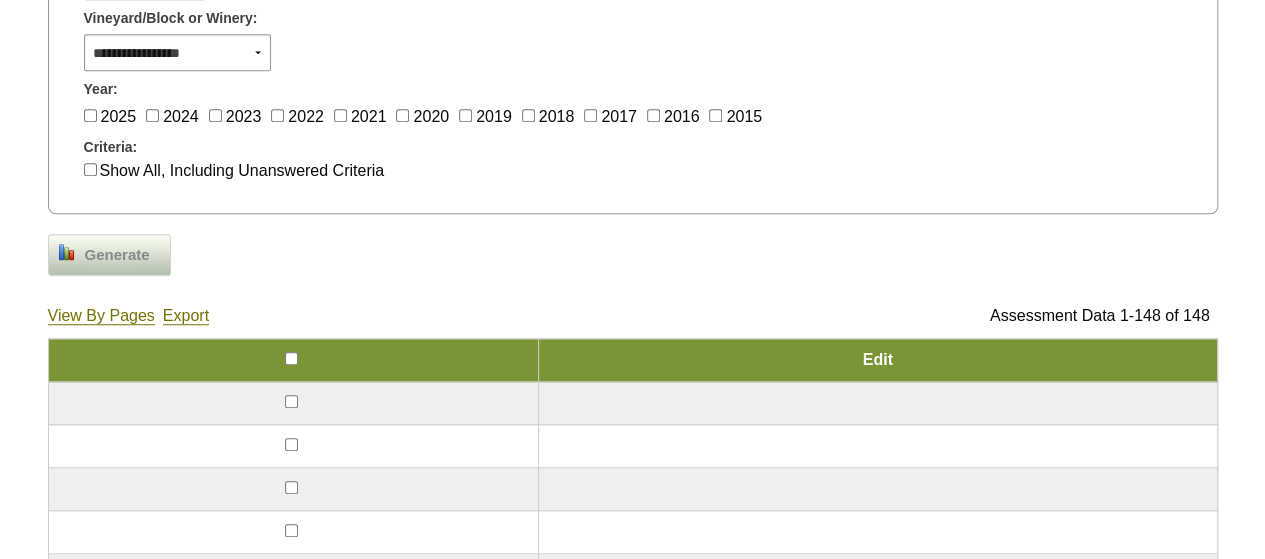 click on "Generate" at bounding box center [117, 255] 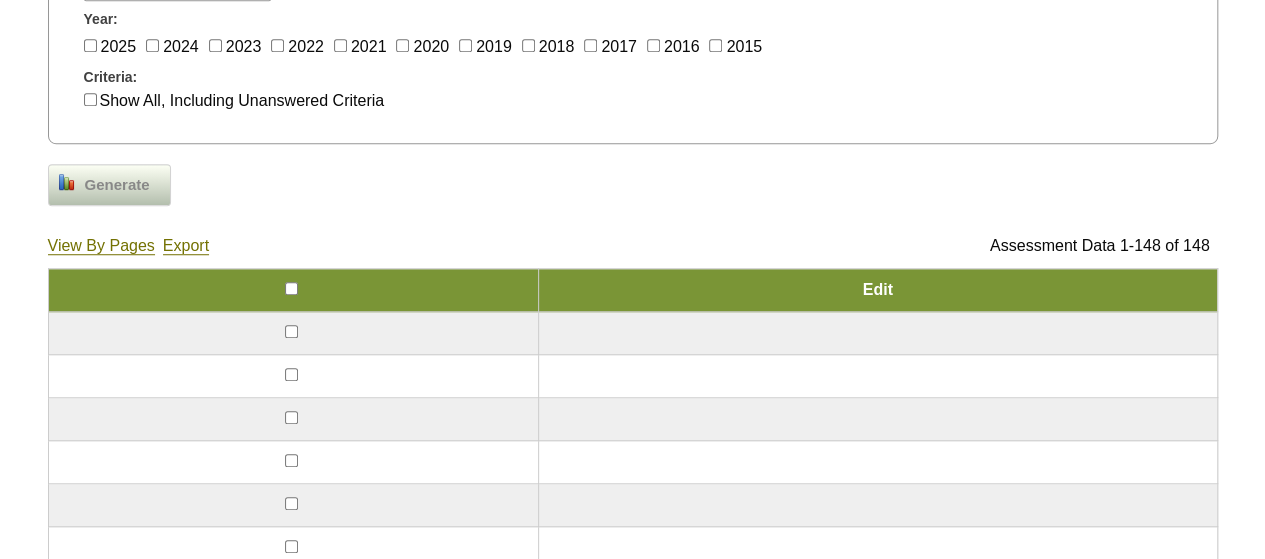scroll, scrollTop: 564, scrollLeft: 0, axis: vertical 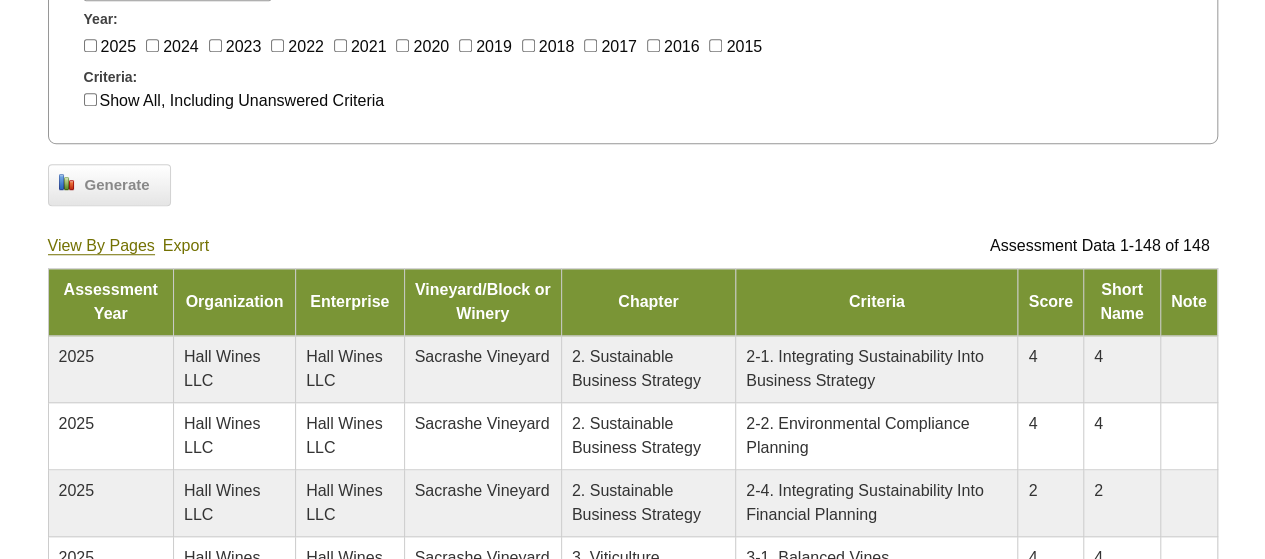 click on "Export" at bounding box center [186, 246] 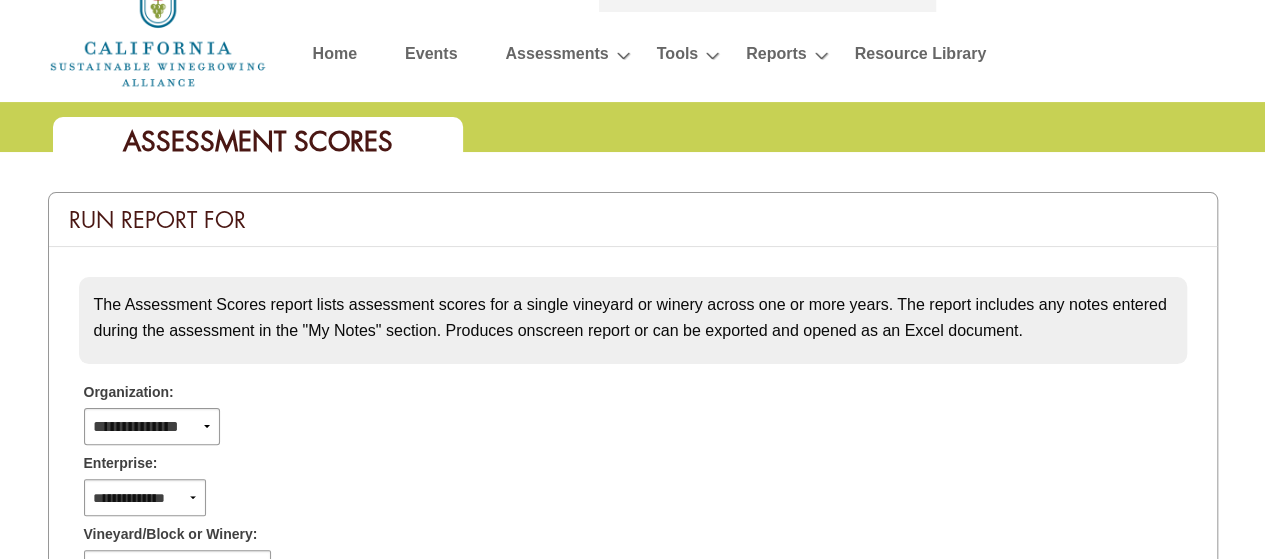 scroll, scrollTop: 0, scrollLeft: 0, axis: both 